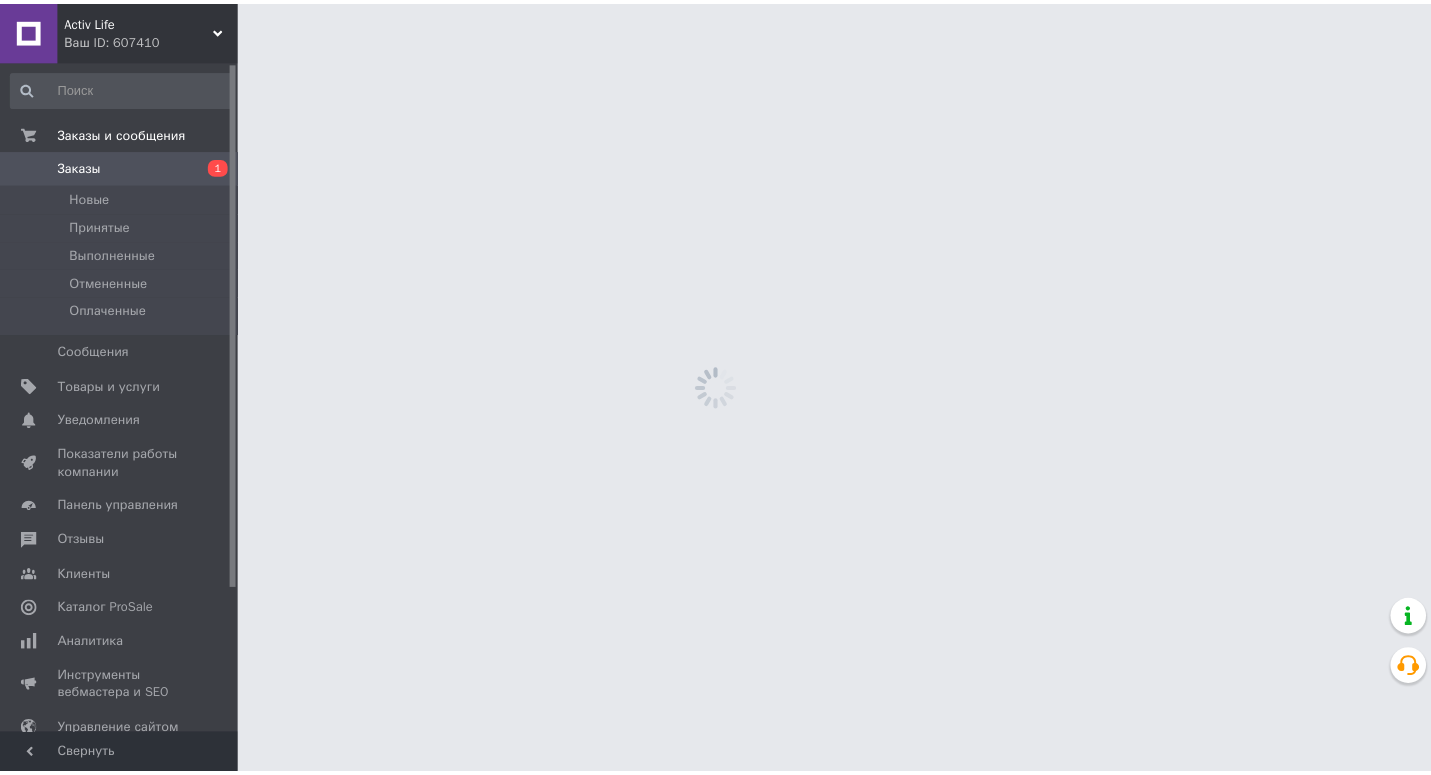 scroll, scrollTop: 0, scrollLeft: 0, axis: both 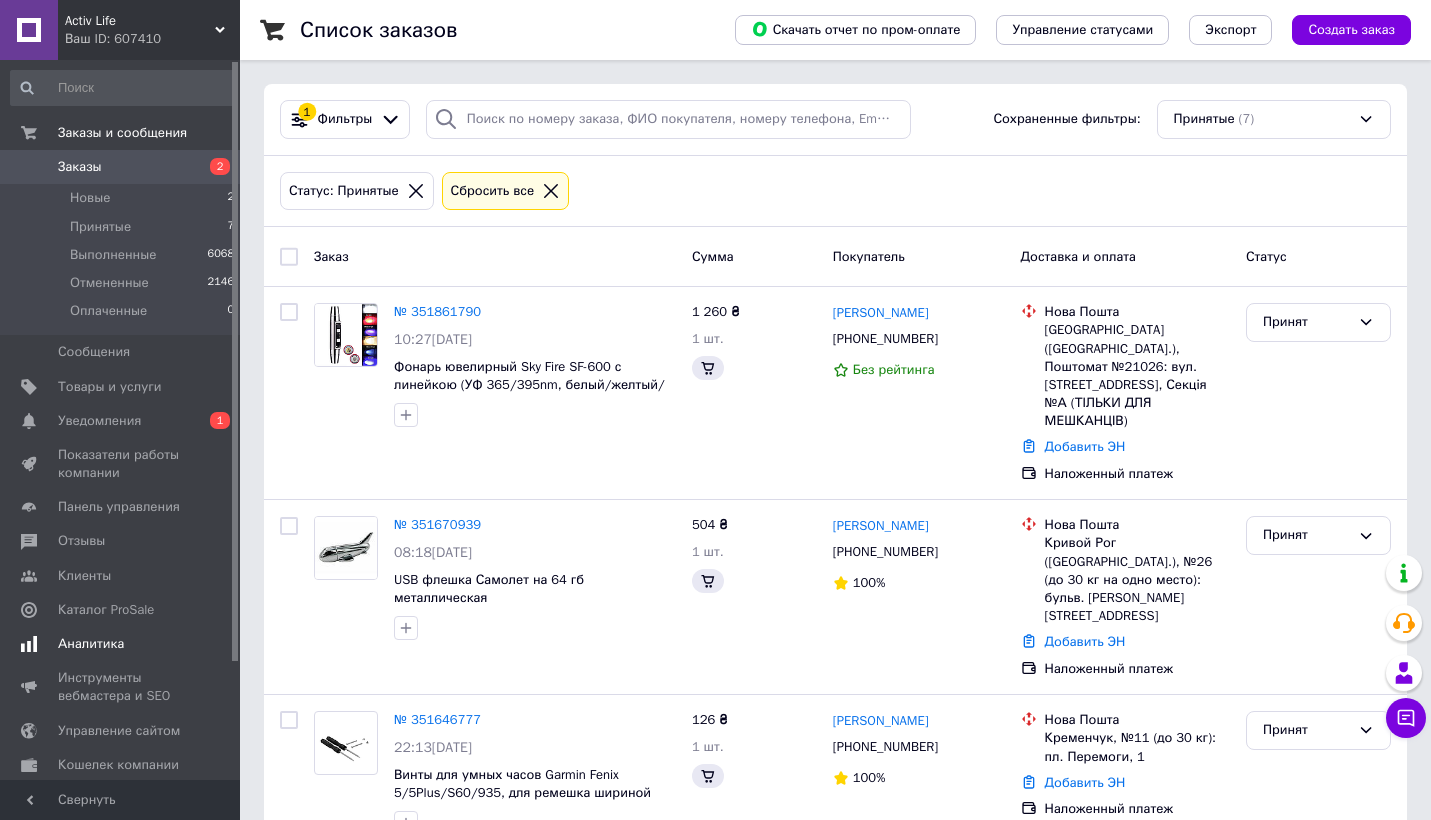 click on "Уведомления" at bounding box center [99, 421] 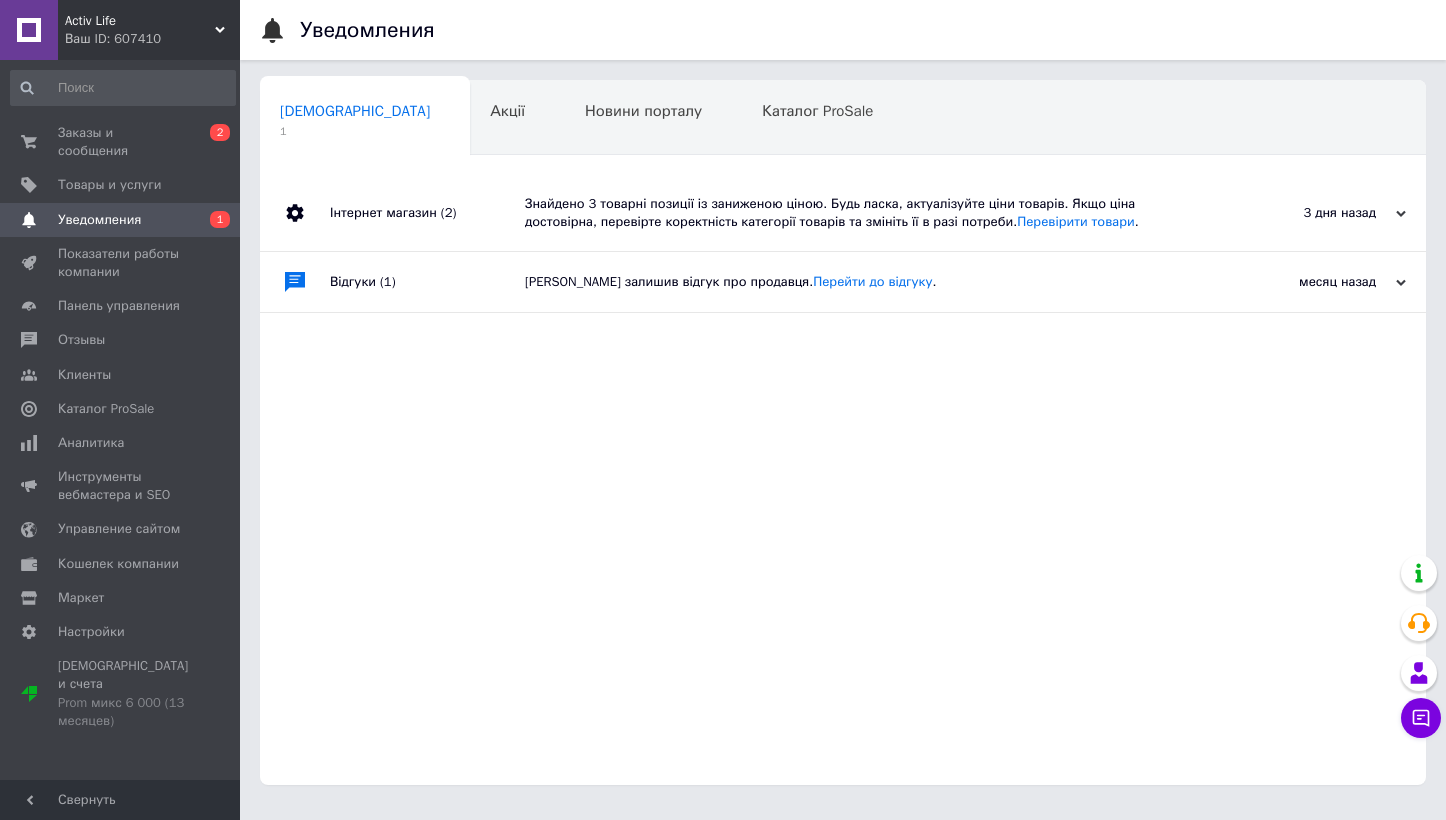 click on "Знайдено 3 товарні позиції із заниженою ціною. Будь ласка, актуалізуйте ціни товарів. Якщо ціна достовірна, перевірте коректність категорії товарів та змініть її в разі потреби.   Перевірити товари ." at bounding box center [865, 213] 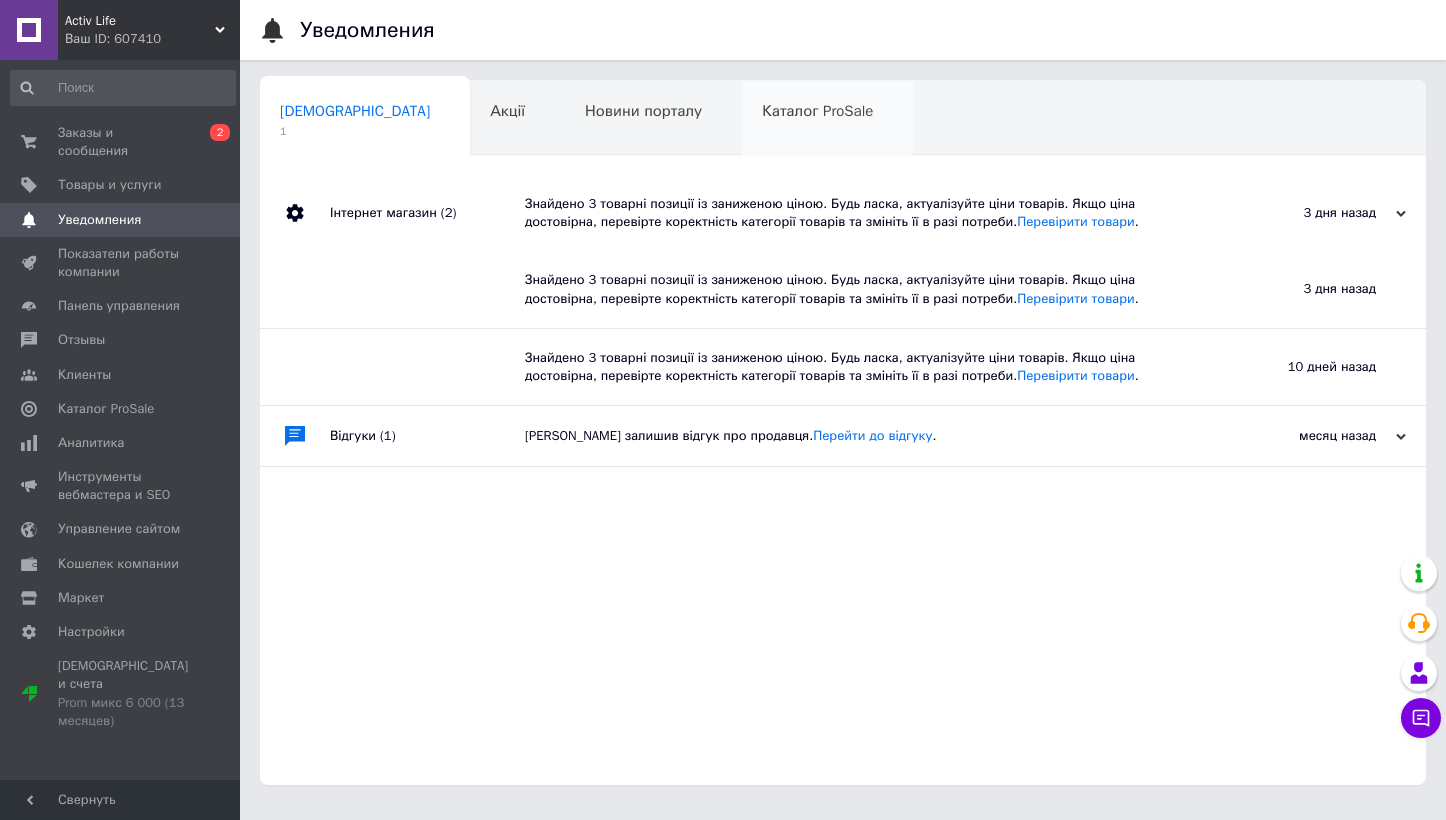 click on "Каталог ProSale 0" at bounding box center [827, 119] 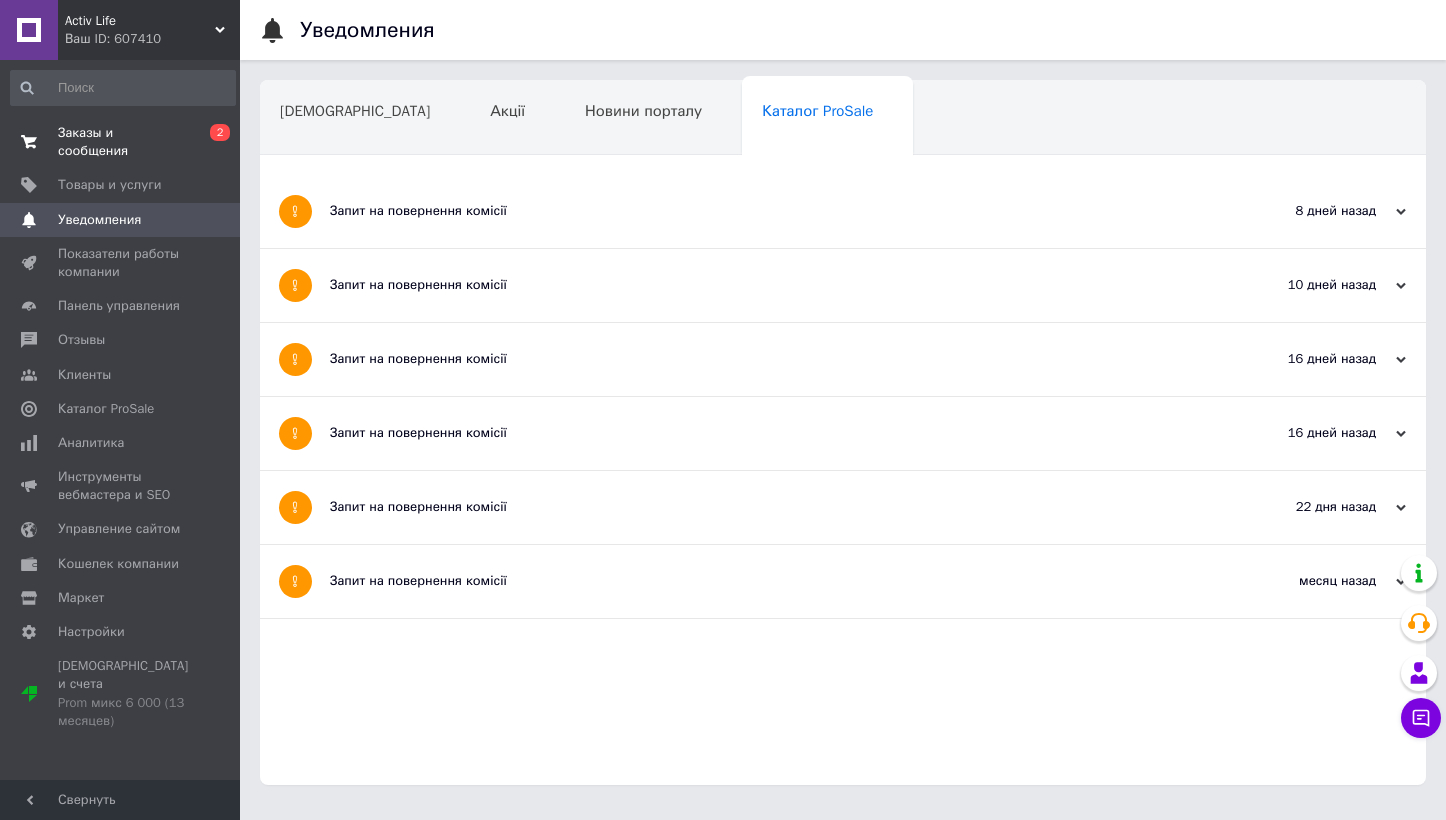 click on "Заказы и сообщения" at bounding box center (121, 142) 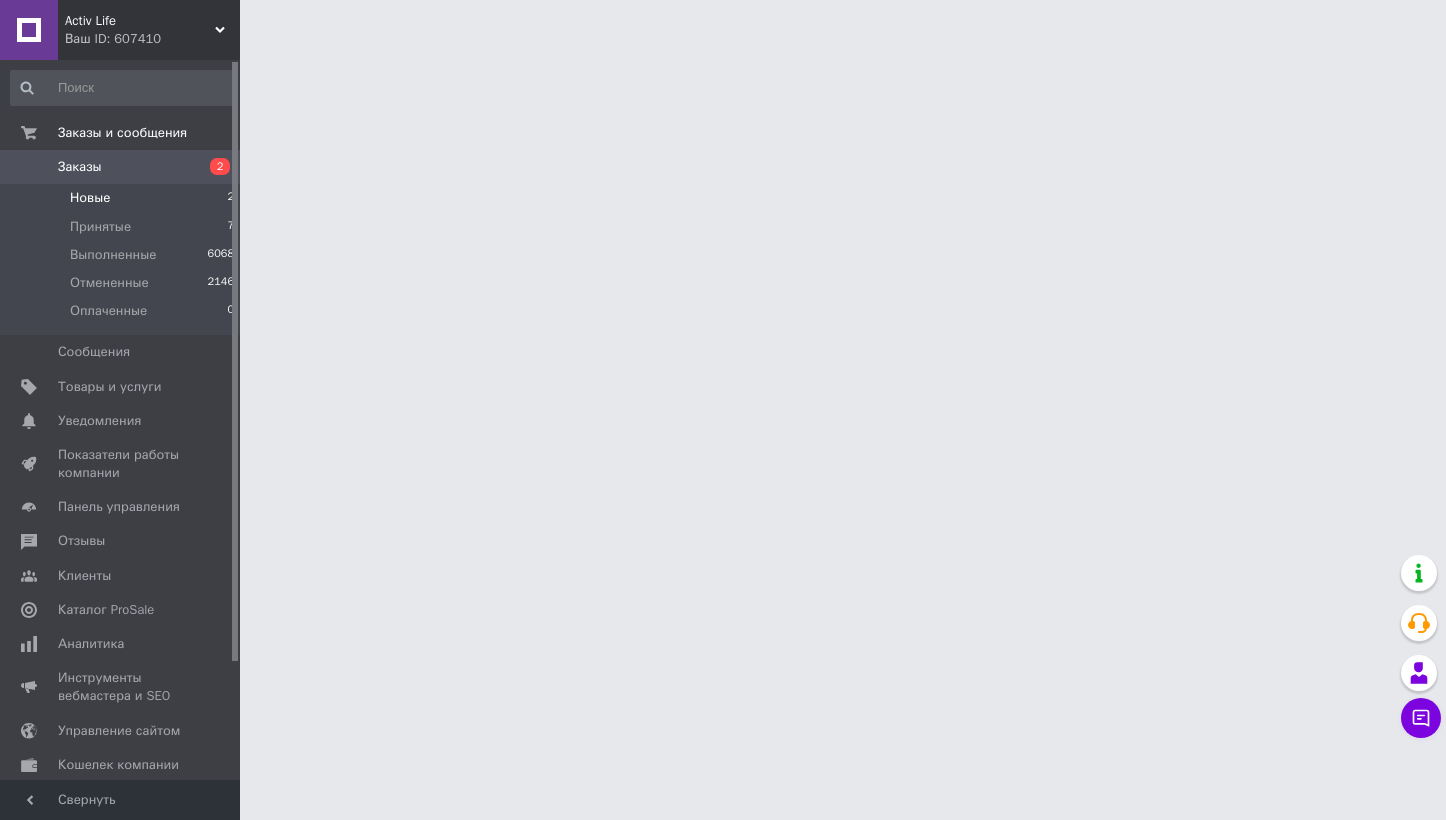 click on "Новые 2" at bounding box center [123, 198] 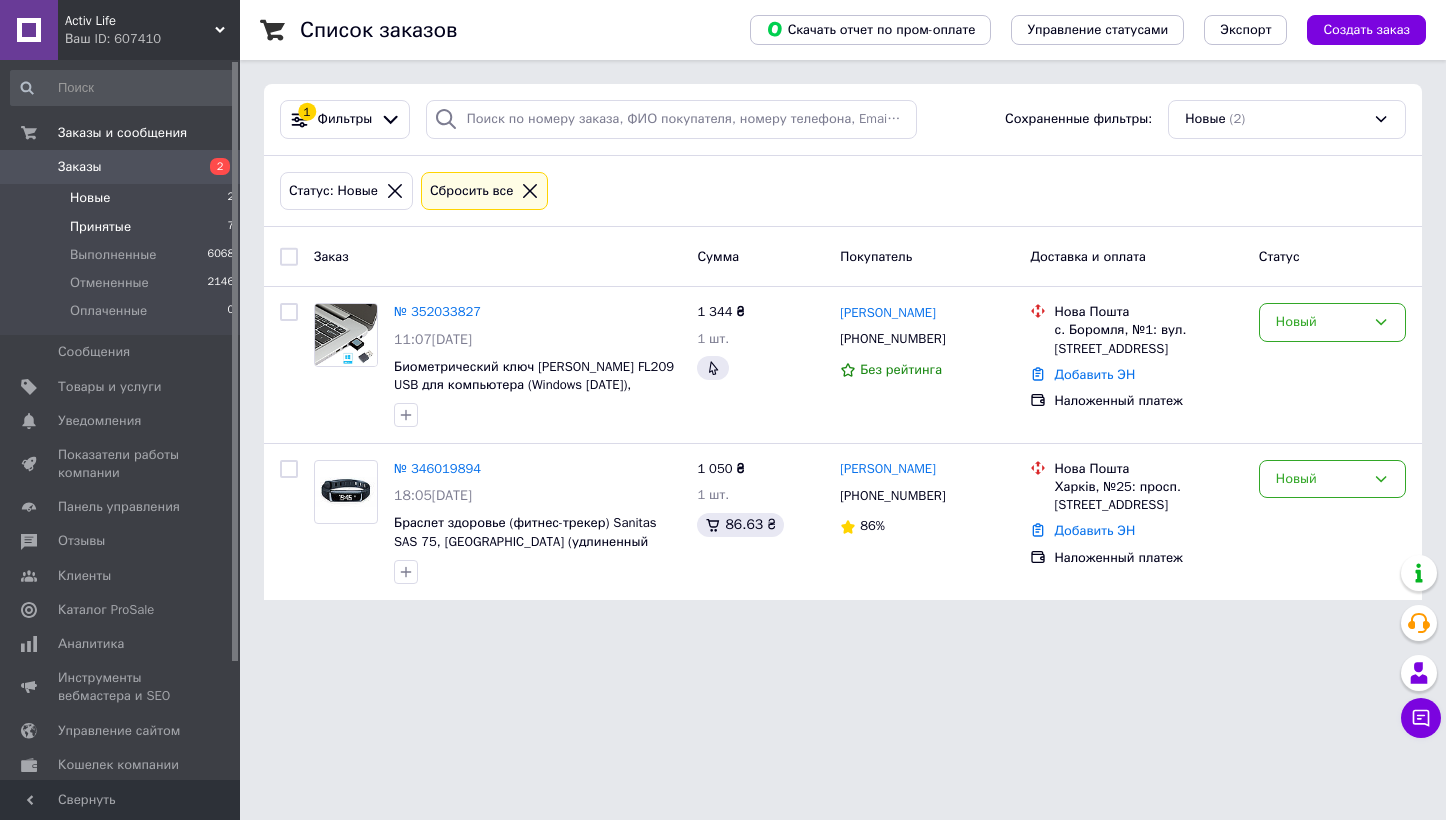 click on "Принятые" at bounding box center [100, 227] 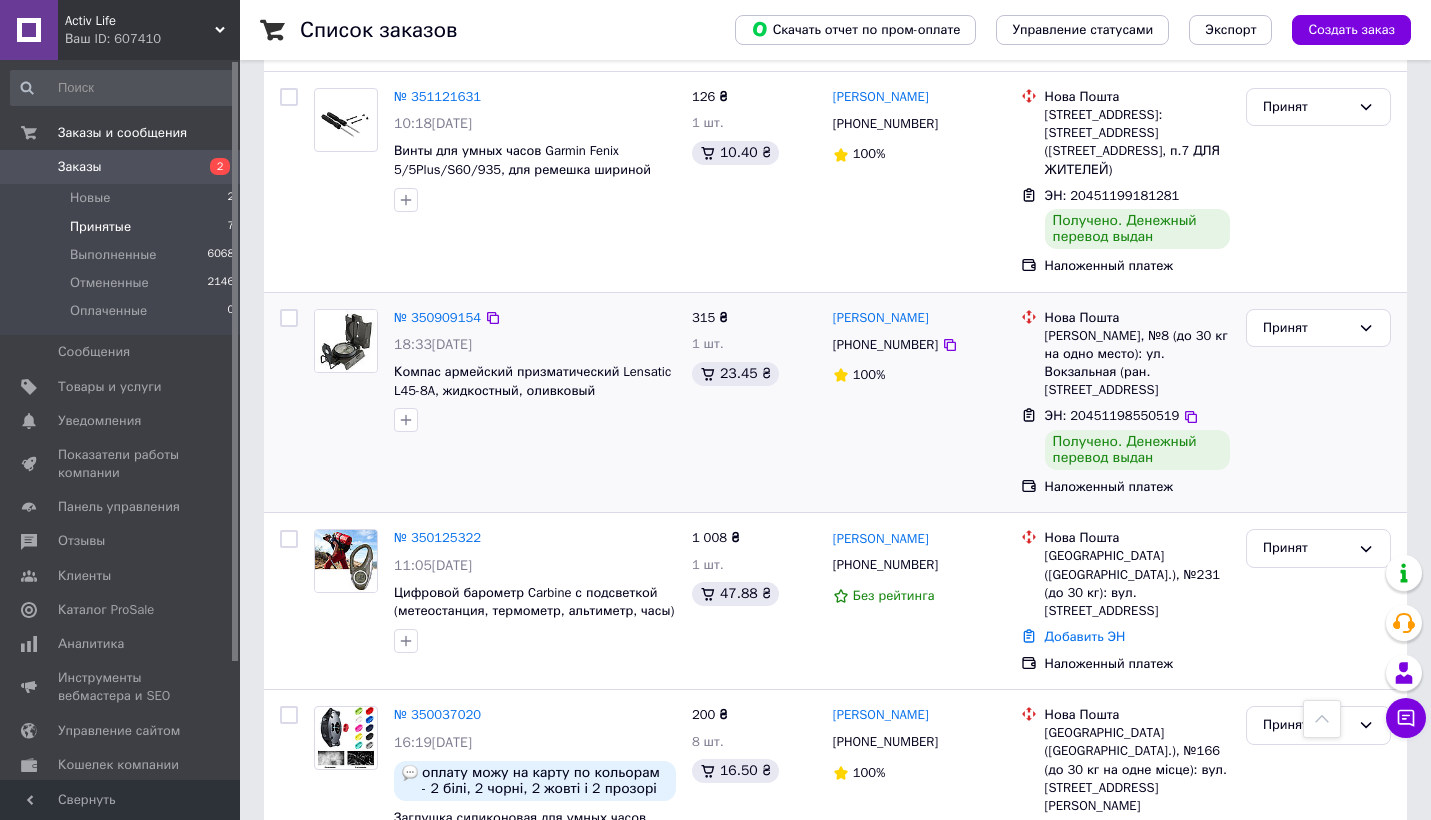 scroll, scrollTop: 748, scrollLeft: 0, axis: vertical 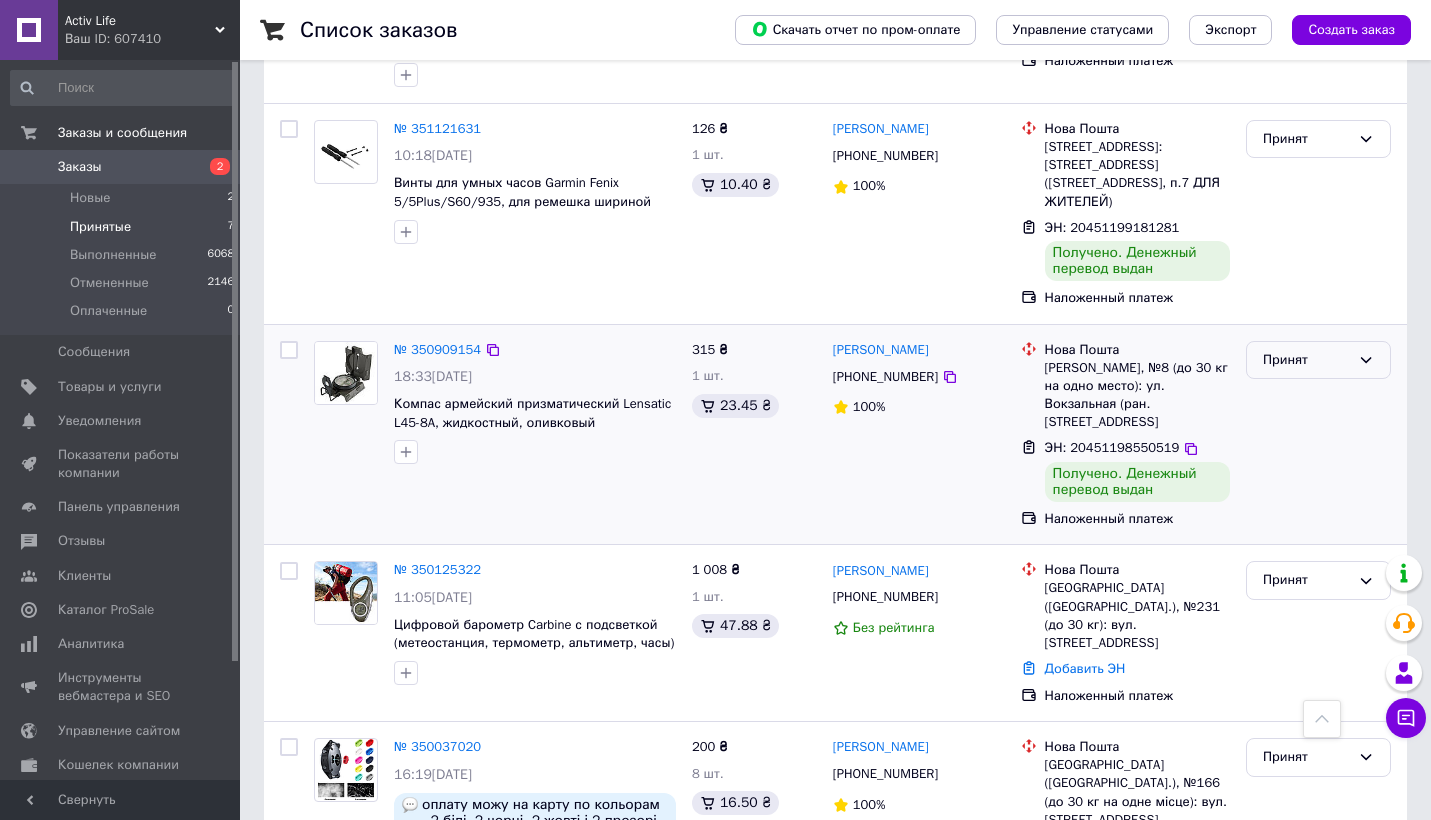 click on "Принят" at bounding box center [1306, 360] 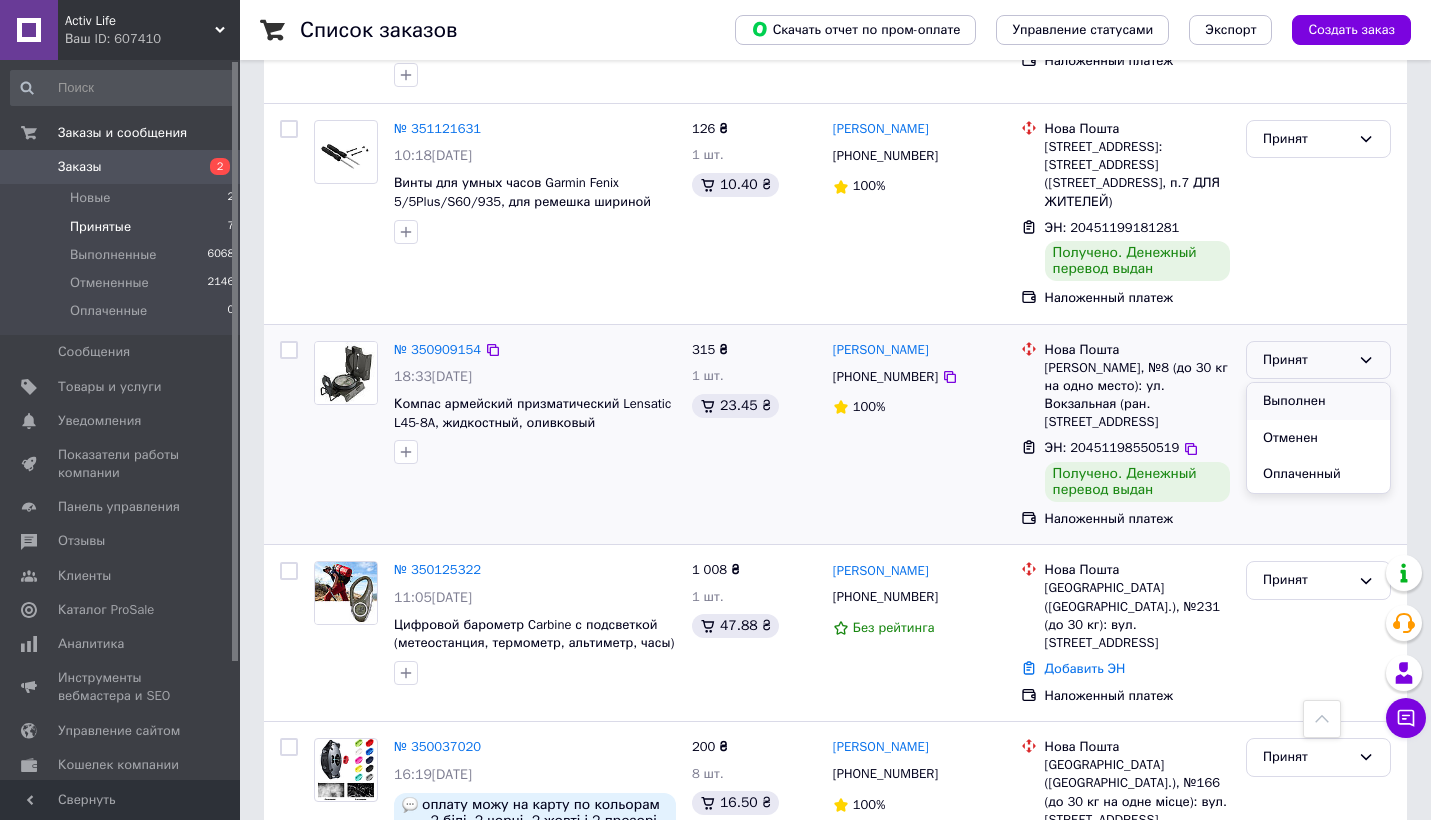 click on "Выполнен" at bounding box center (1318, 401) 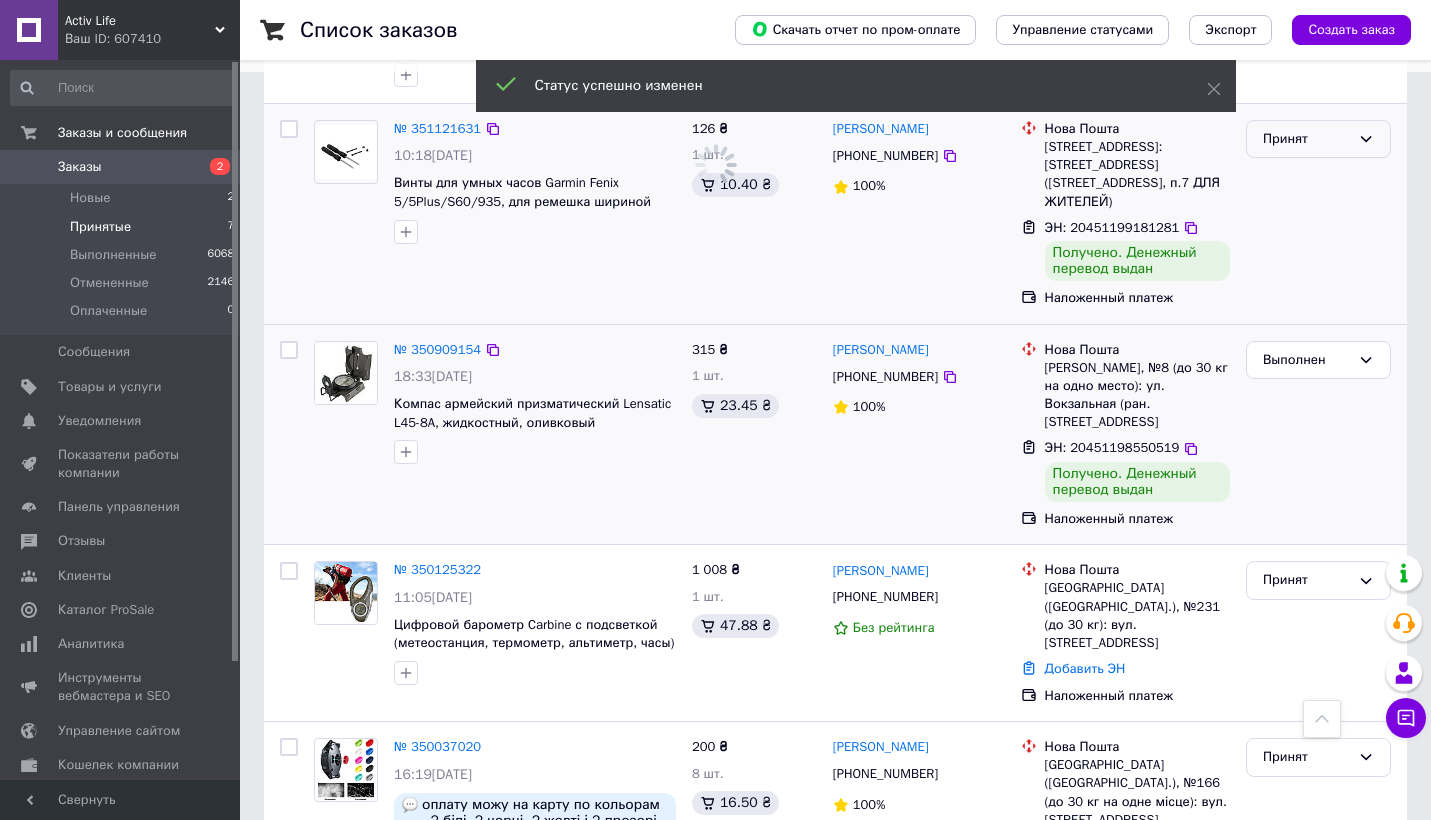 click on "Принят" at bounding box center (1306, 139) 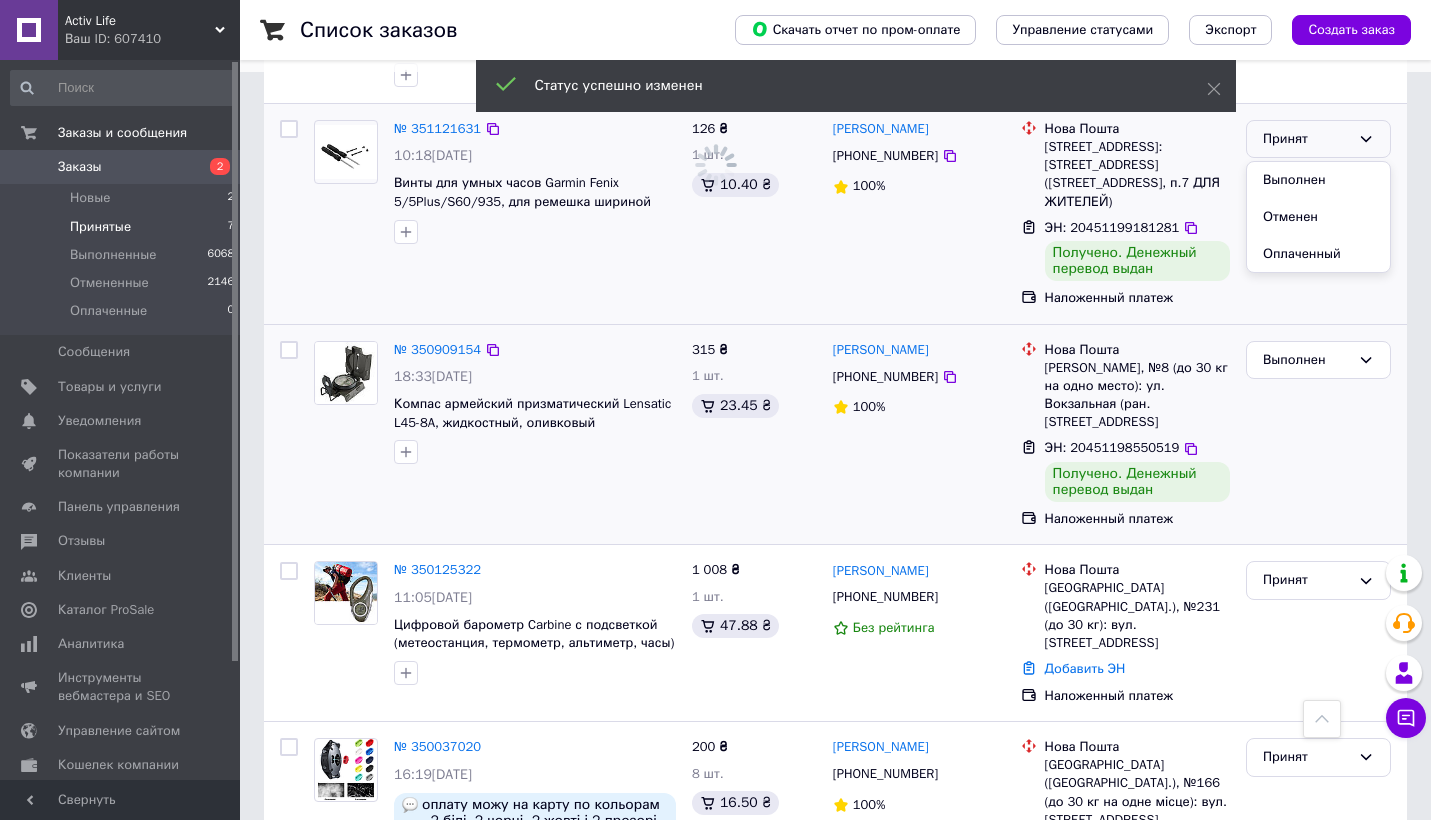 click on "Выполнен" at bounding box center [1318, 180] 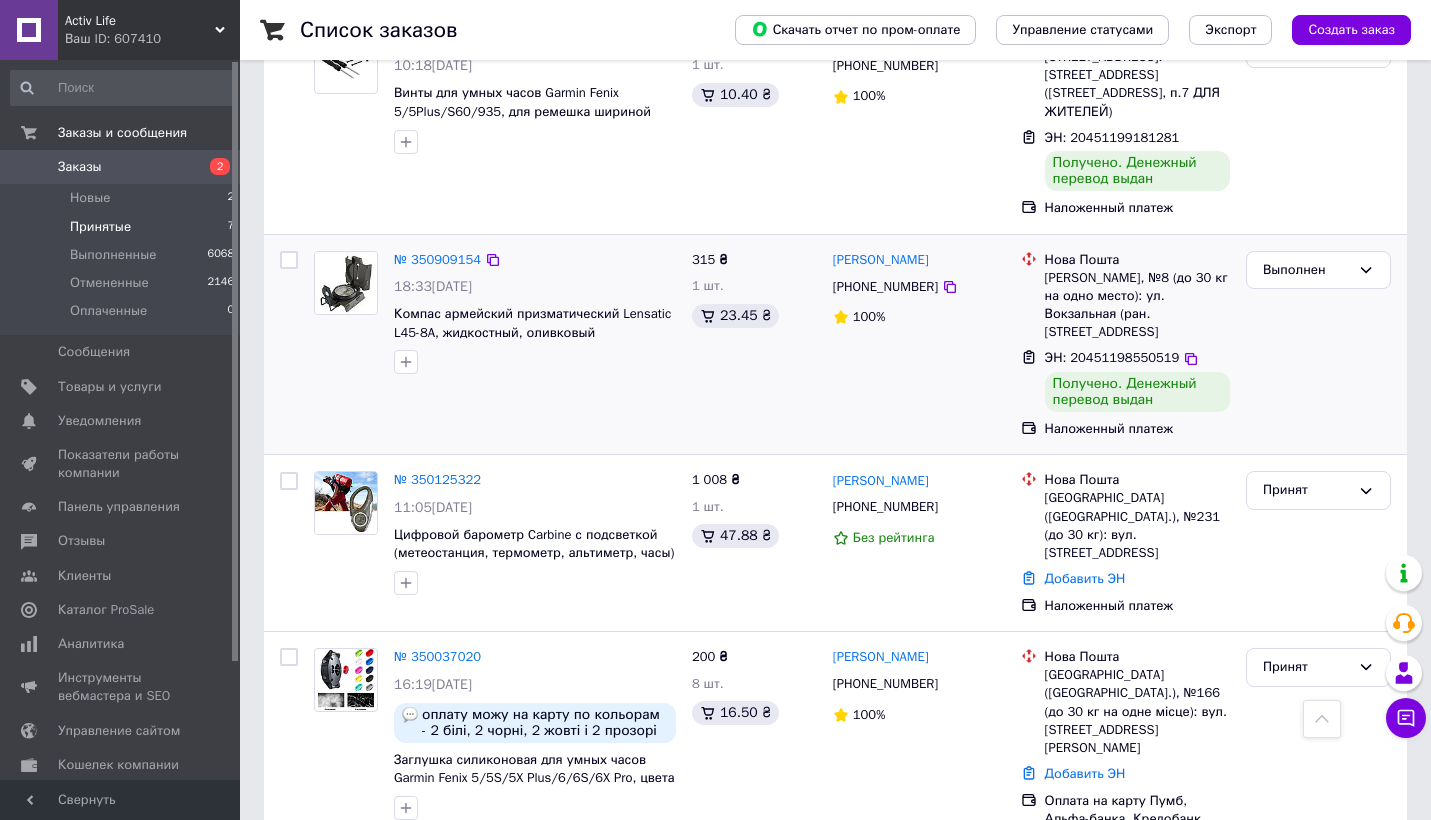 scroll, scrollTop: 878, scrollLeft: 0, axis: vertical 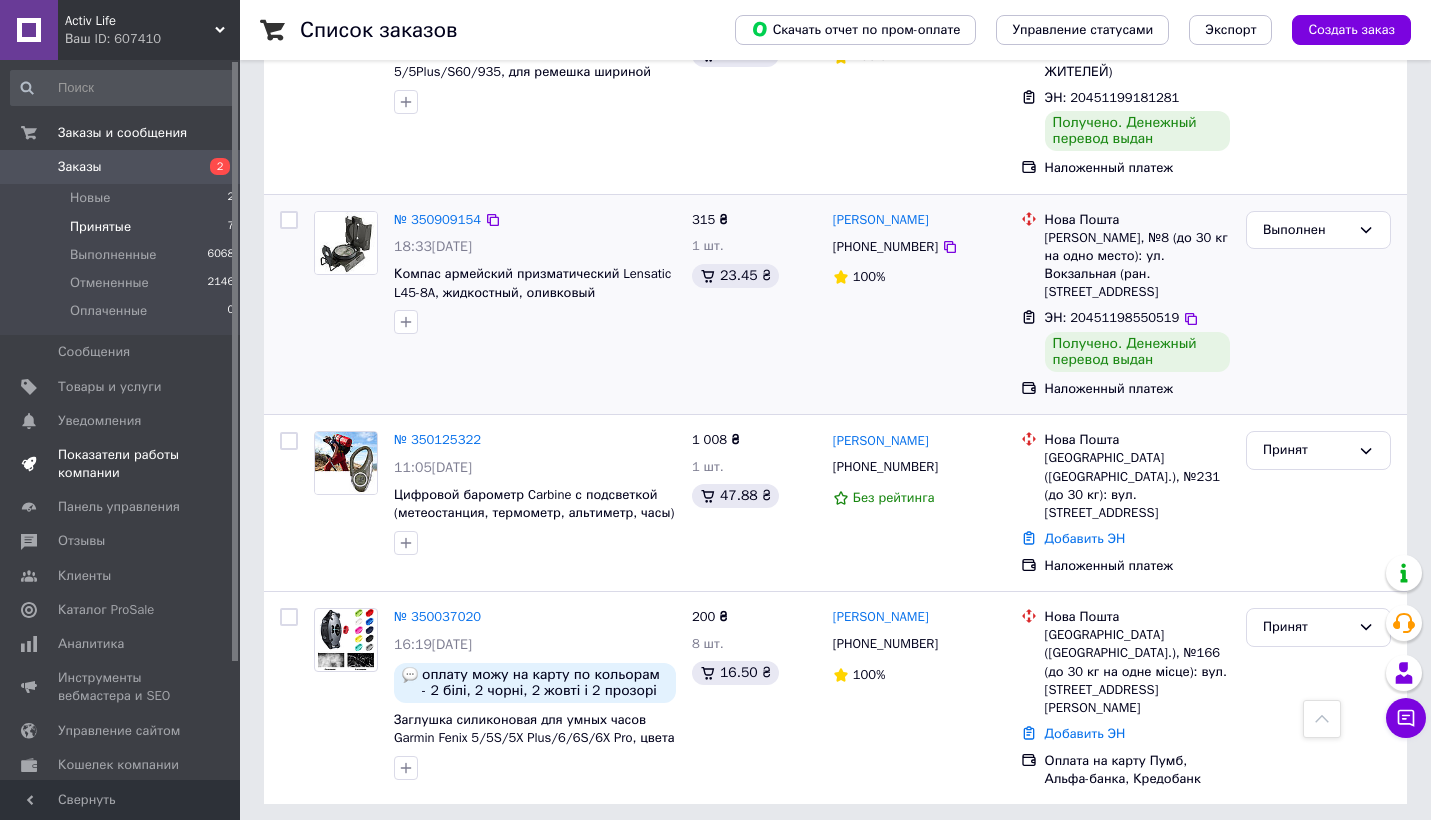 click on "Показатели работы компании" at bounding box center [121, 464] 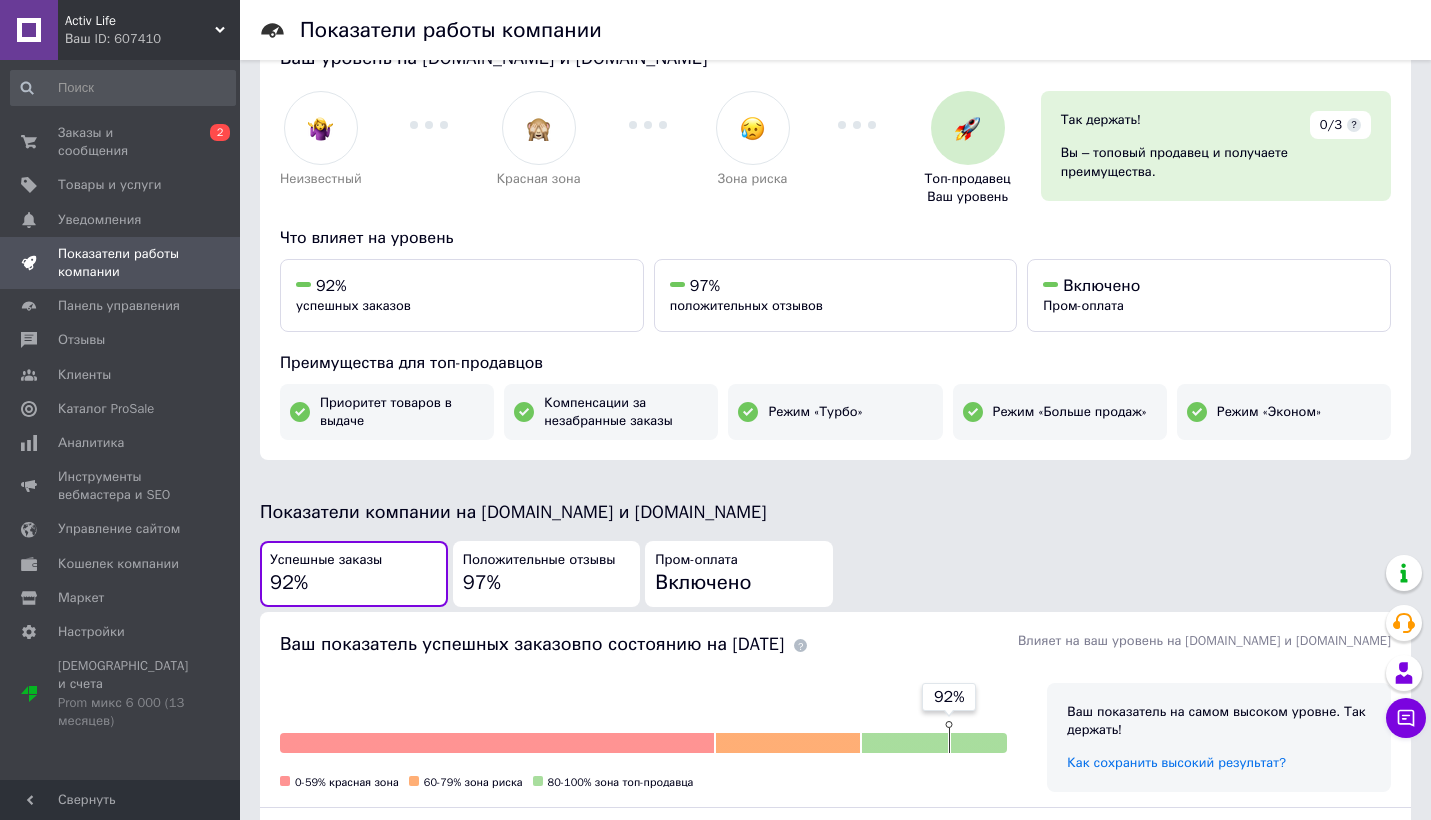 scroll, scrollTop: 837, scrollLeft: 0, axis: vertical 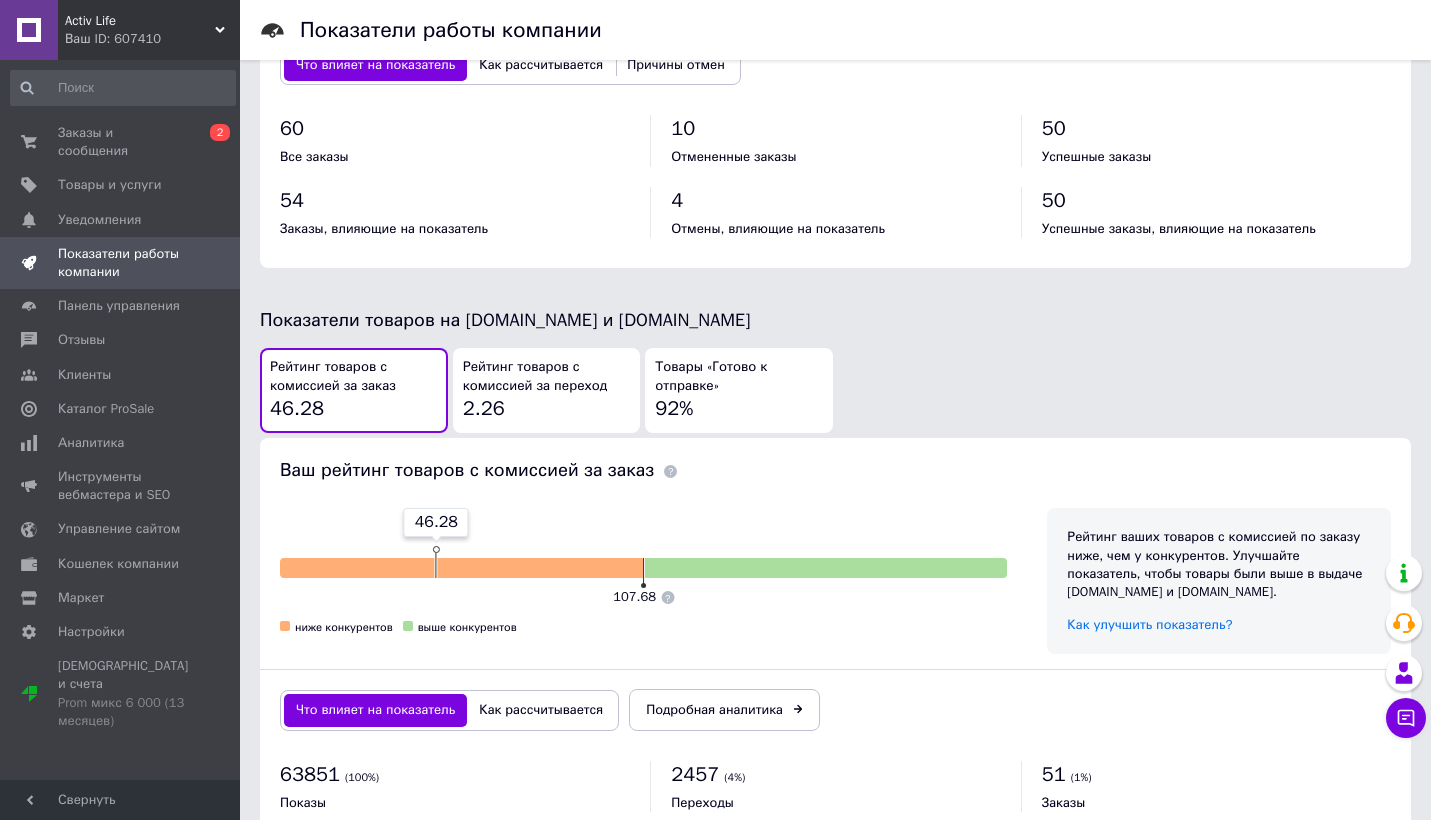 click on "Товары «Готово к отправке»" at bounding box center [739, 376] 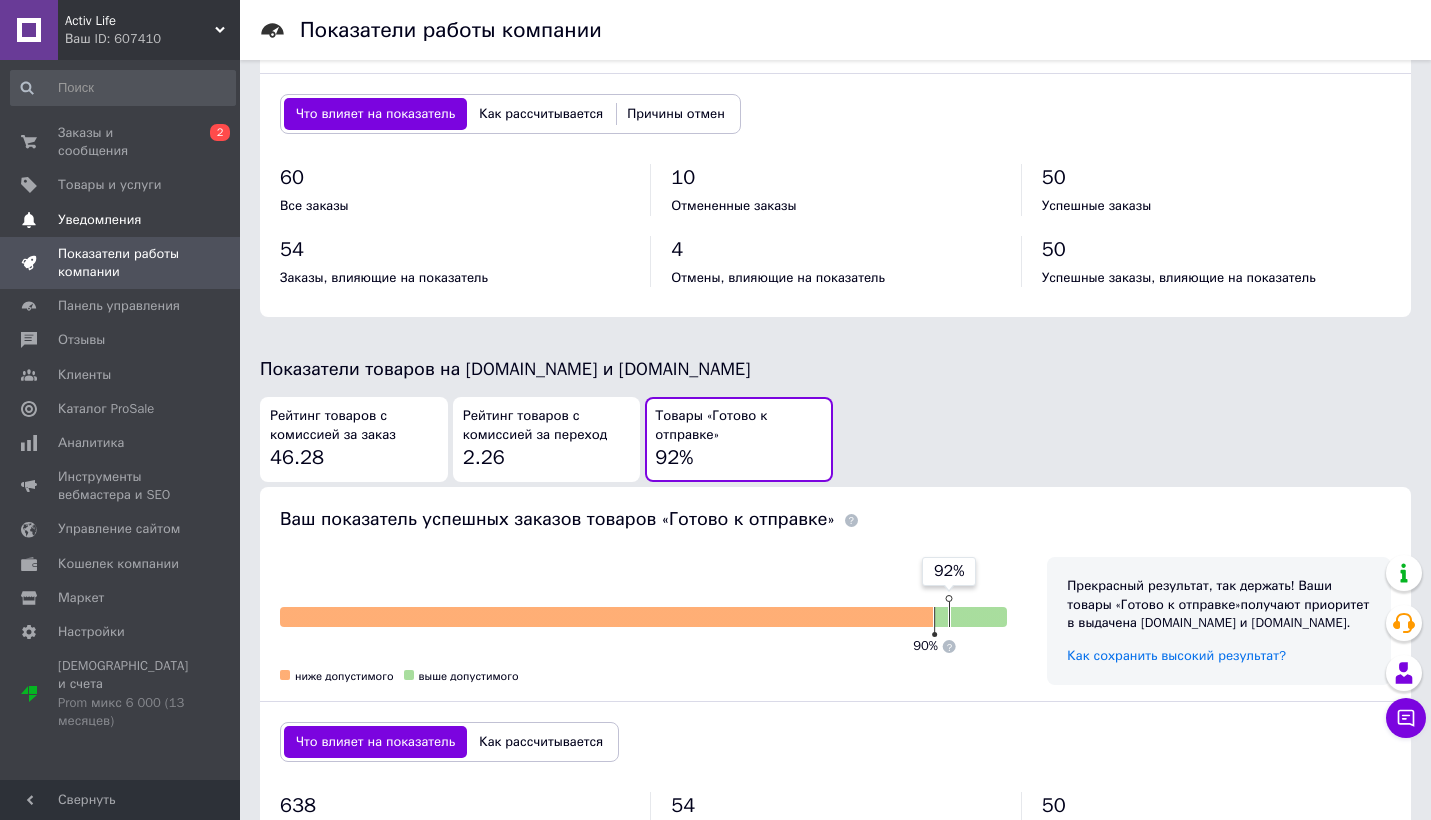 scroll, scrollTop: 772, scrollLeft: 0, axis: vertical 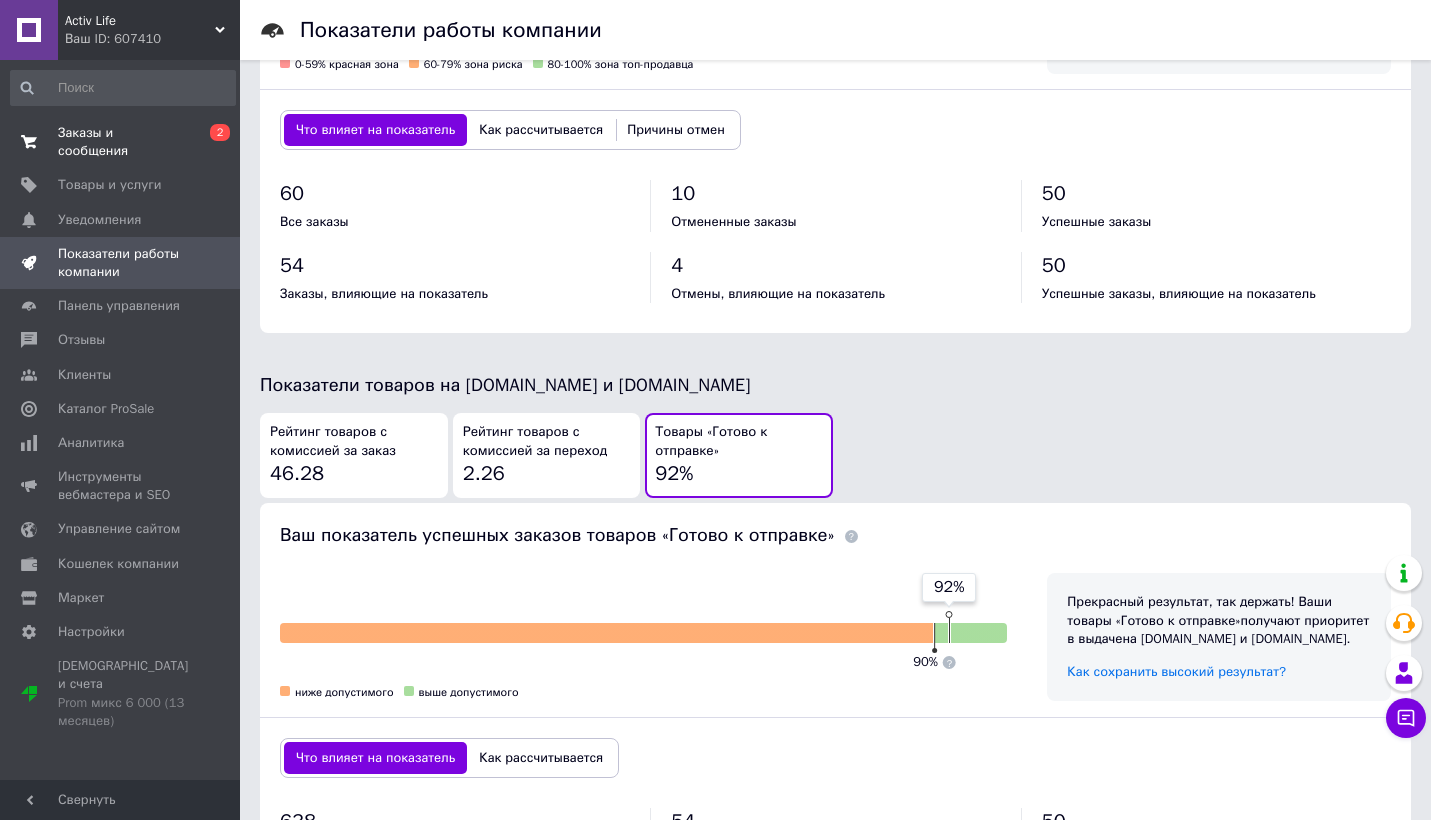click on "Заказы и сообщения" at bounding box center [121, 142] 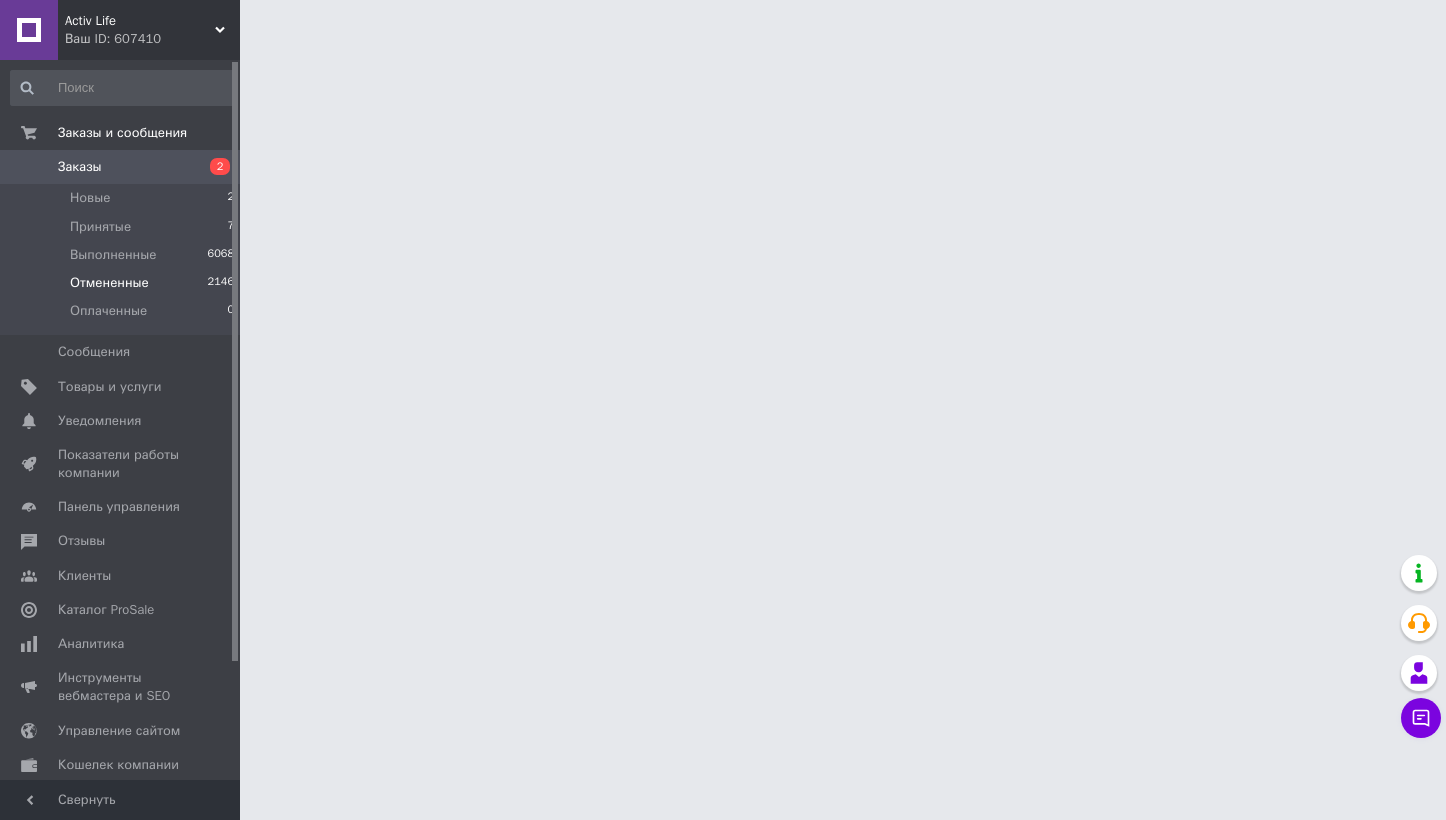 click on "Отмененные 2146" at bounding box center [123, 283] 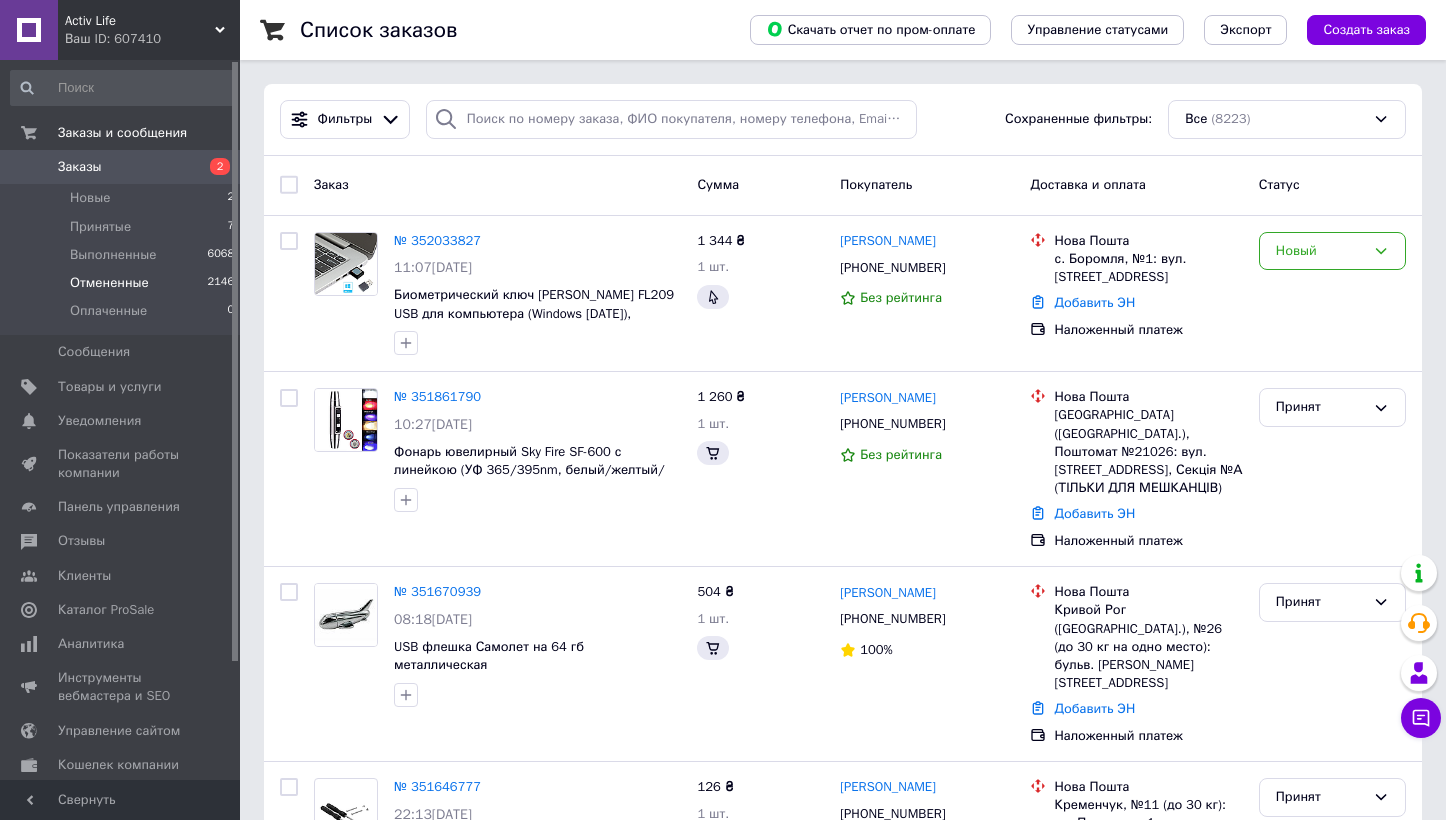 click on "Отмененные" at bounding box center [109, 283] 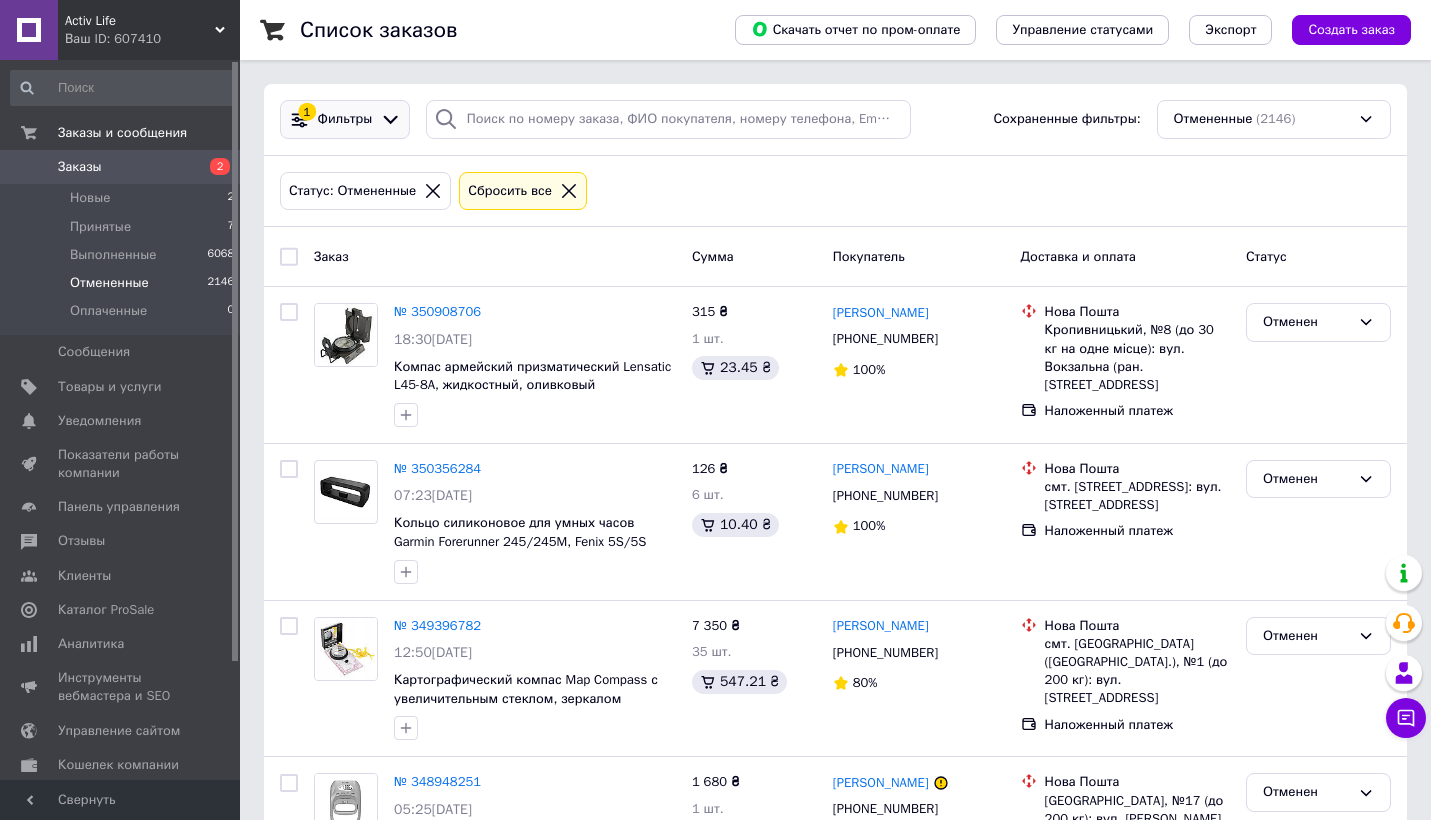 click on "Фильтры" at bounding box center [345, 119] 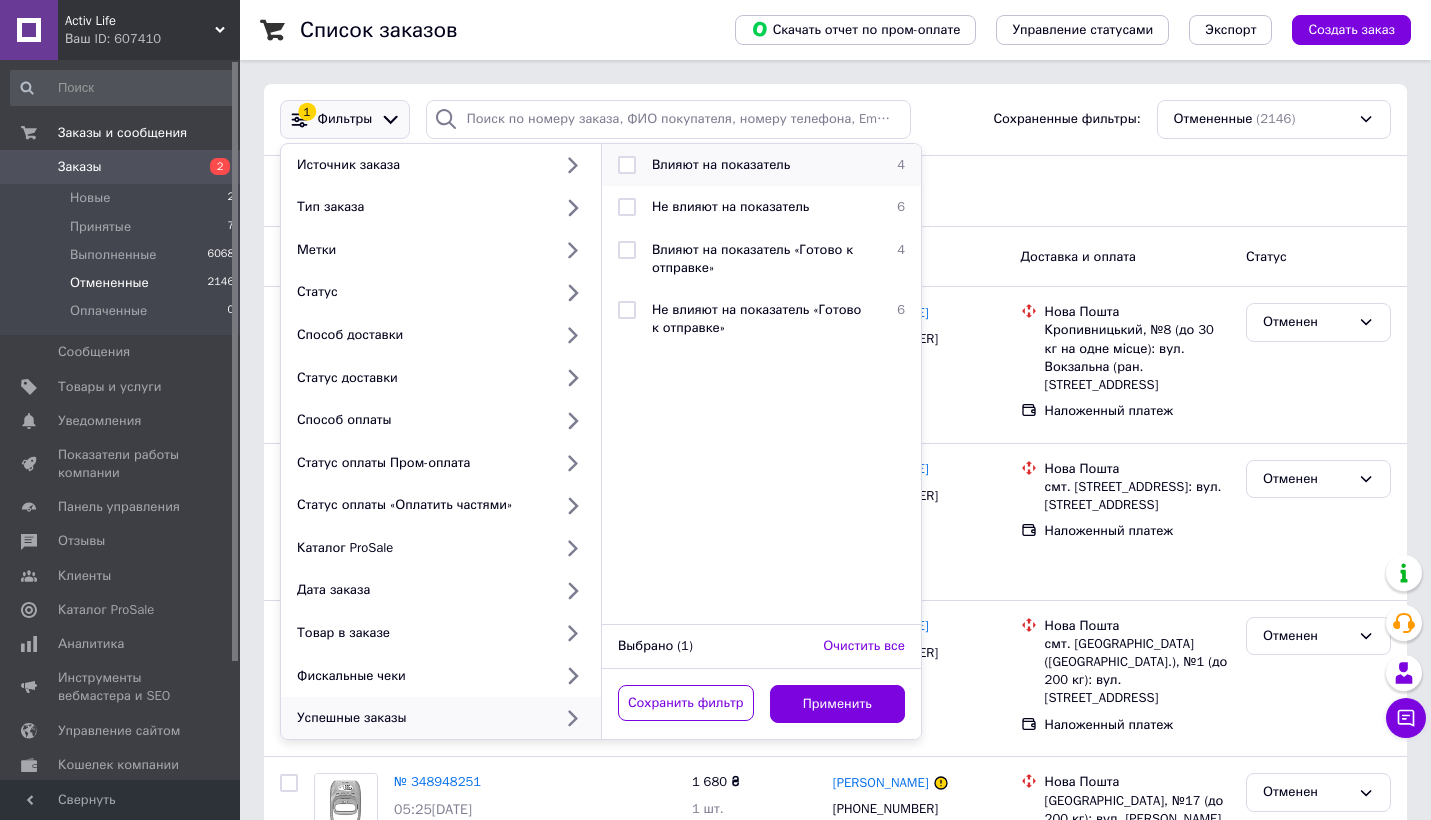 click on "Влияют на показатель" at bounding box center [721, 164] 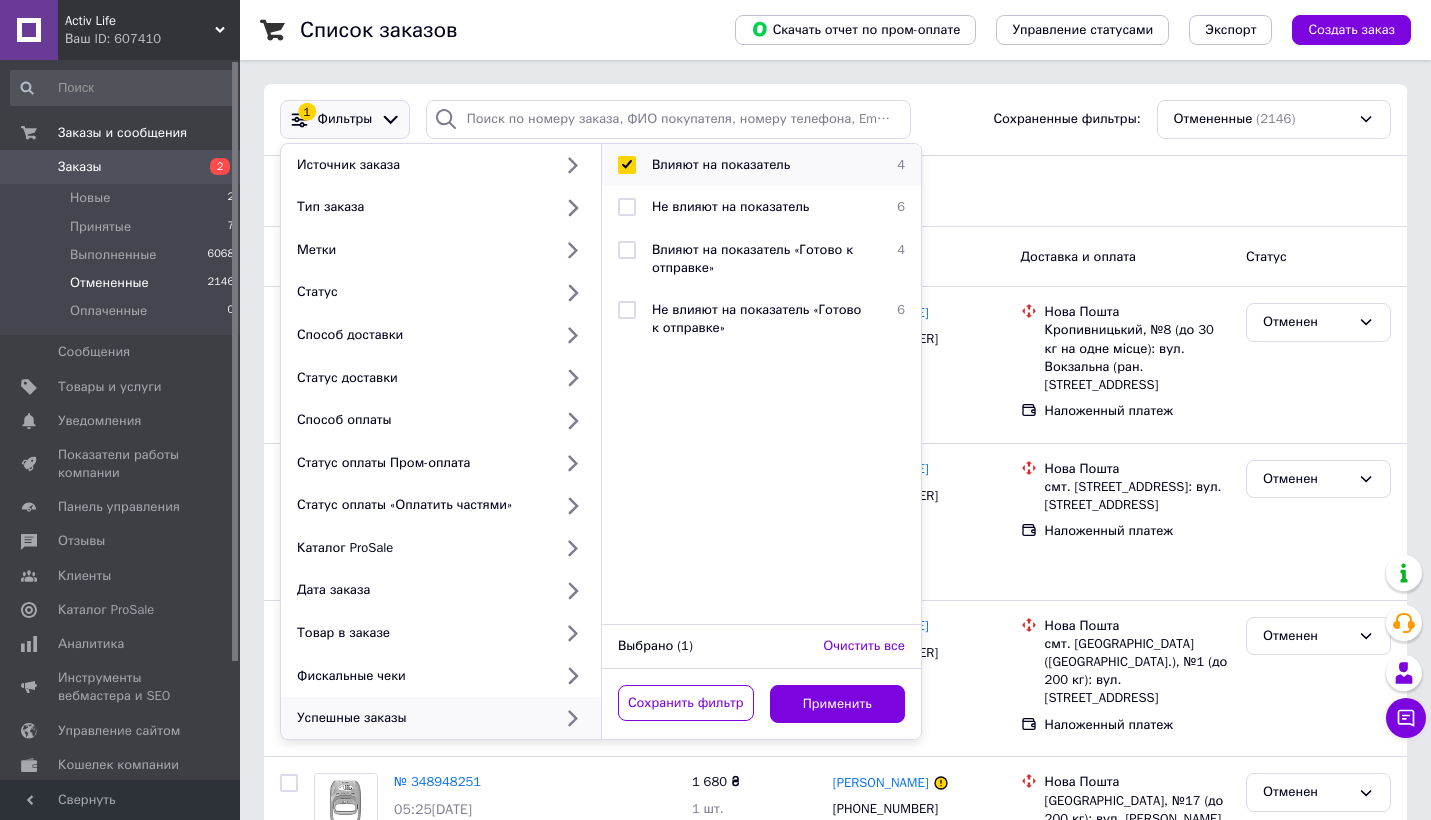 checkbox on "true" 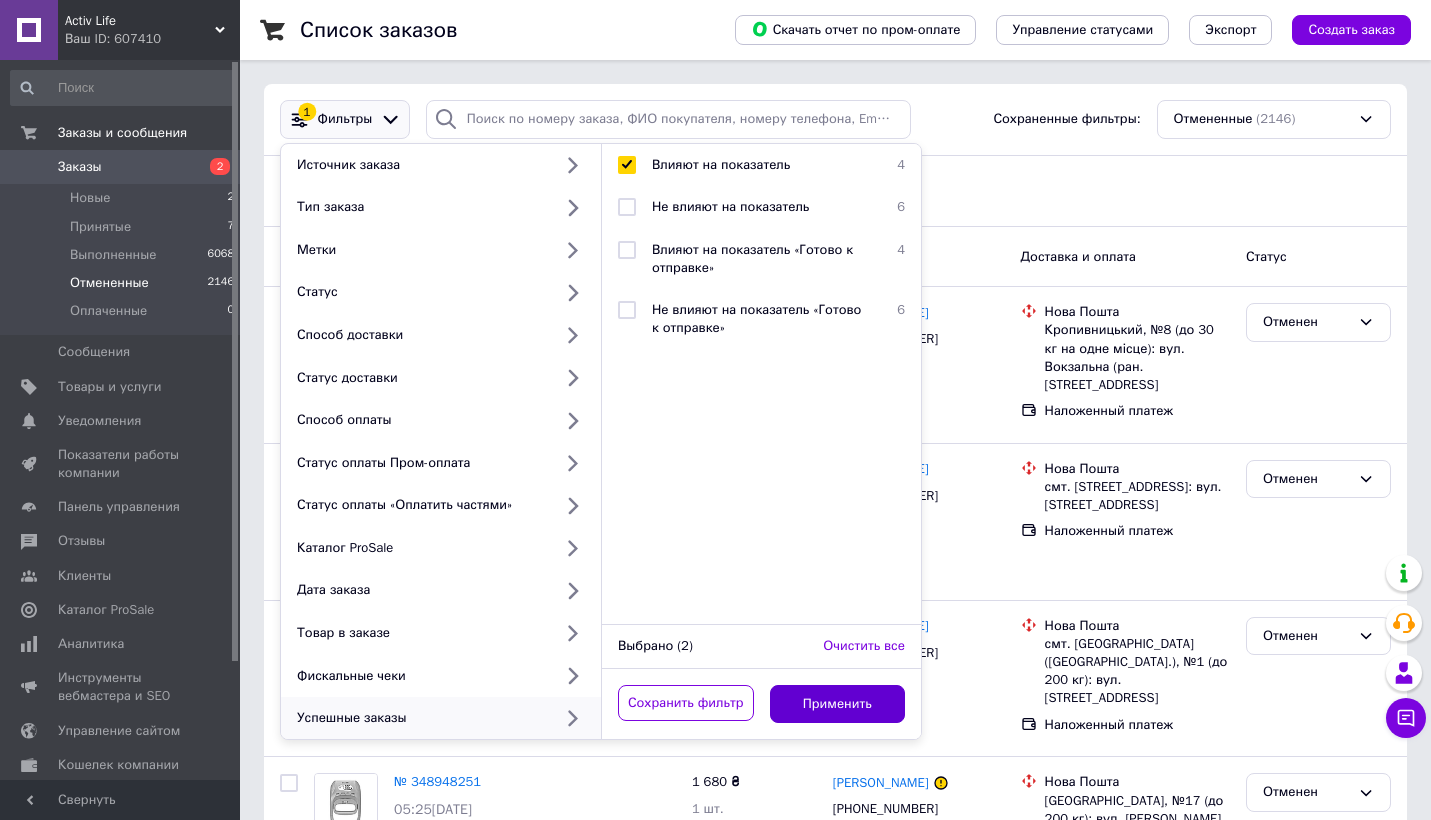 click on "Применить" at bounding box center [838, 704] 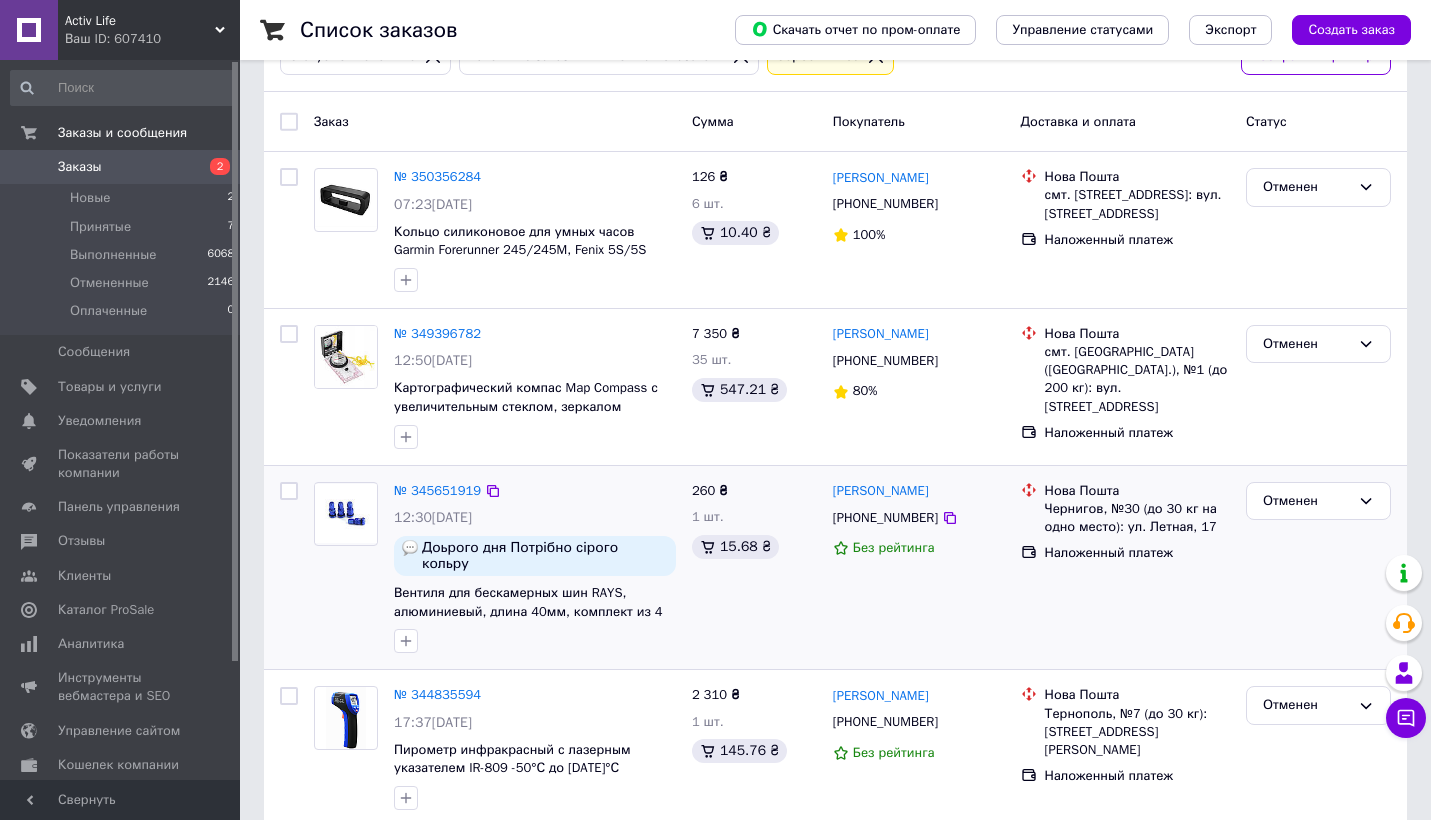 scroll, scrollTop: 165, scrollLeft: 0, axis: vertical 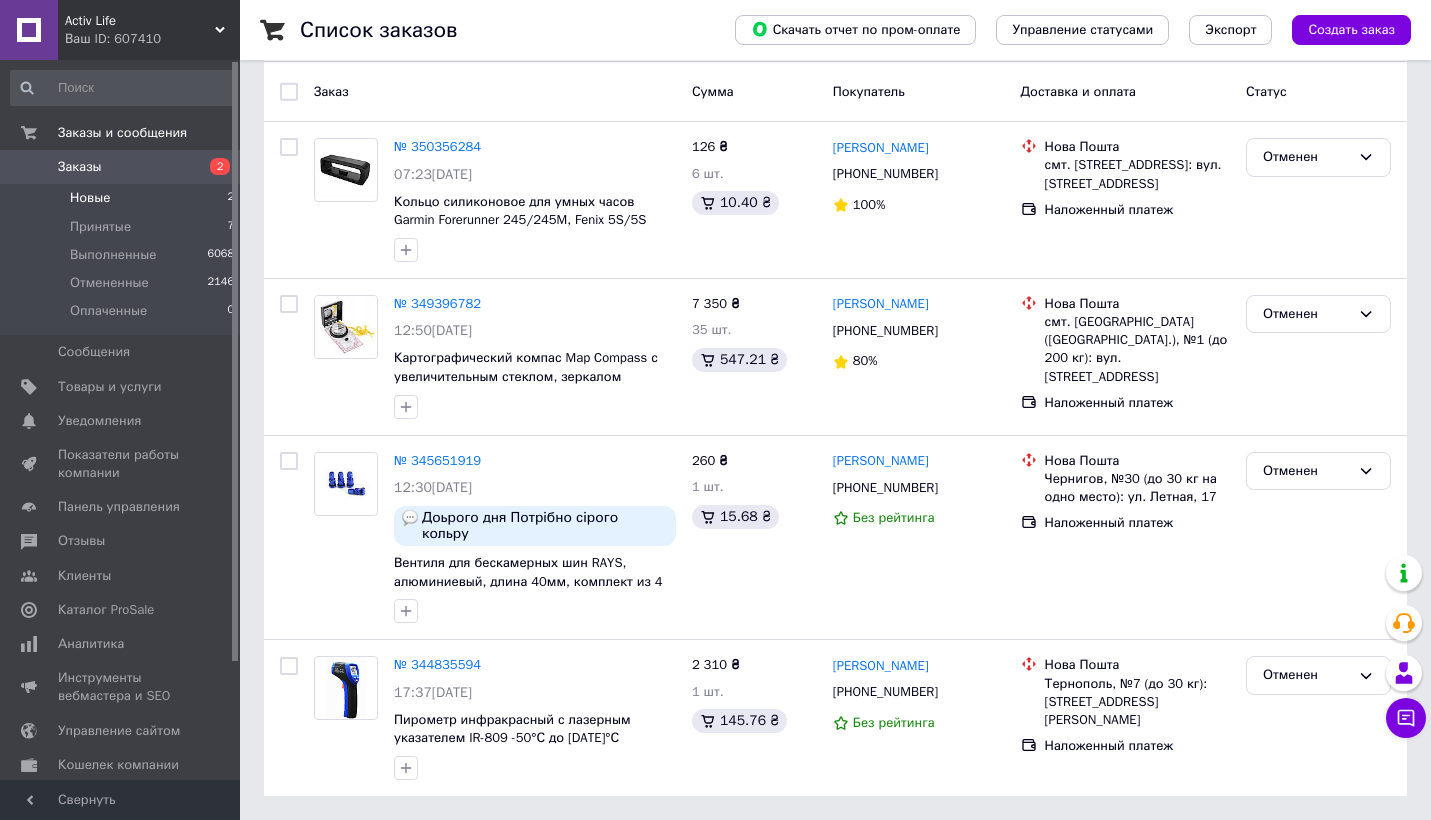 click on "Новые 2" at bounding box center [123, 198] 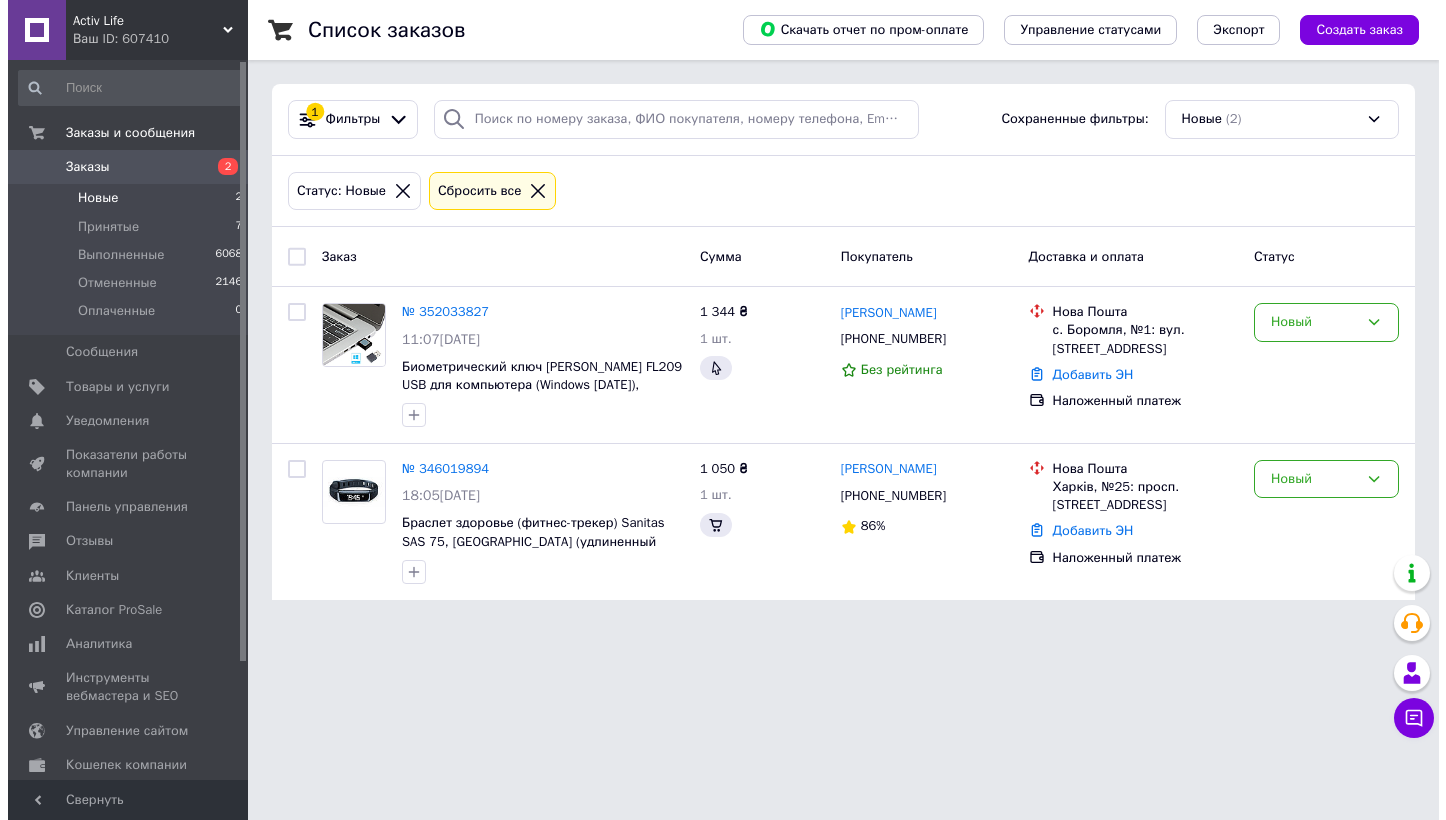 scroll, scrollTop: 0, scrollLeft: 0, axis: both 